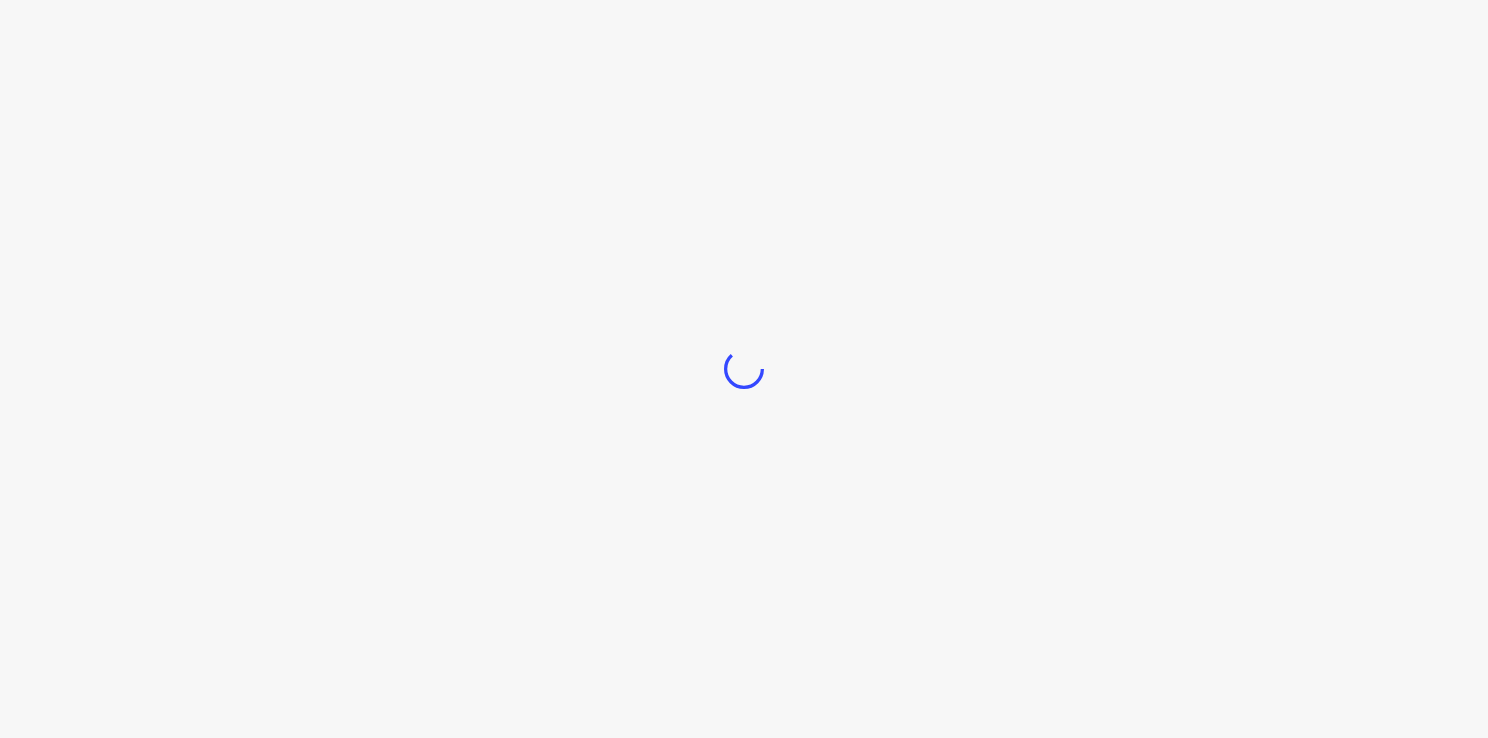 scroll, scrollTop: 0, scrollLeft: 0, axis: both 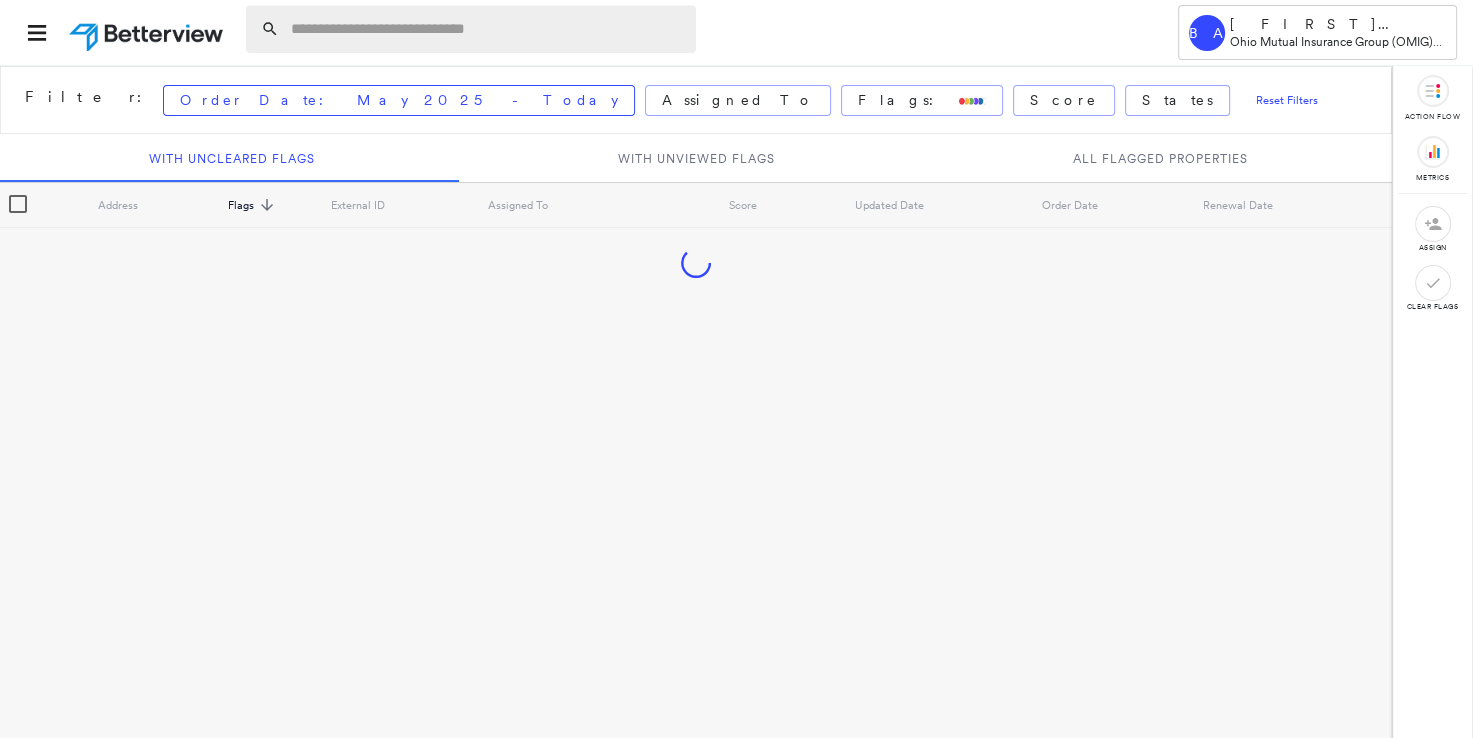 click at bounding box center (487, 29) 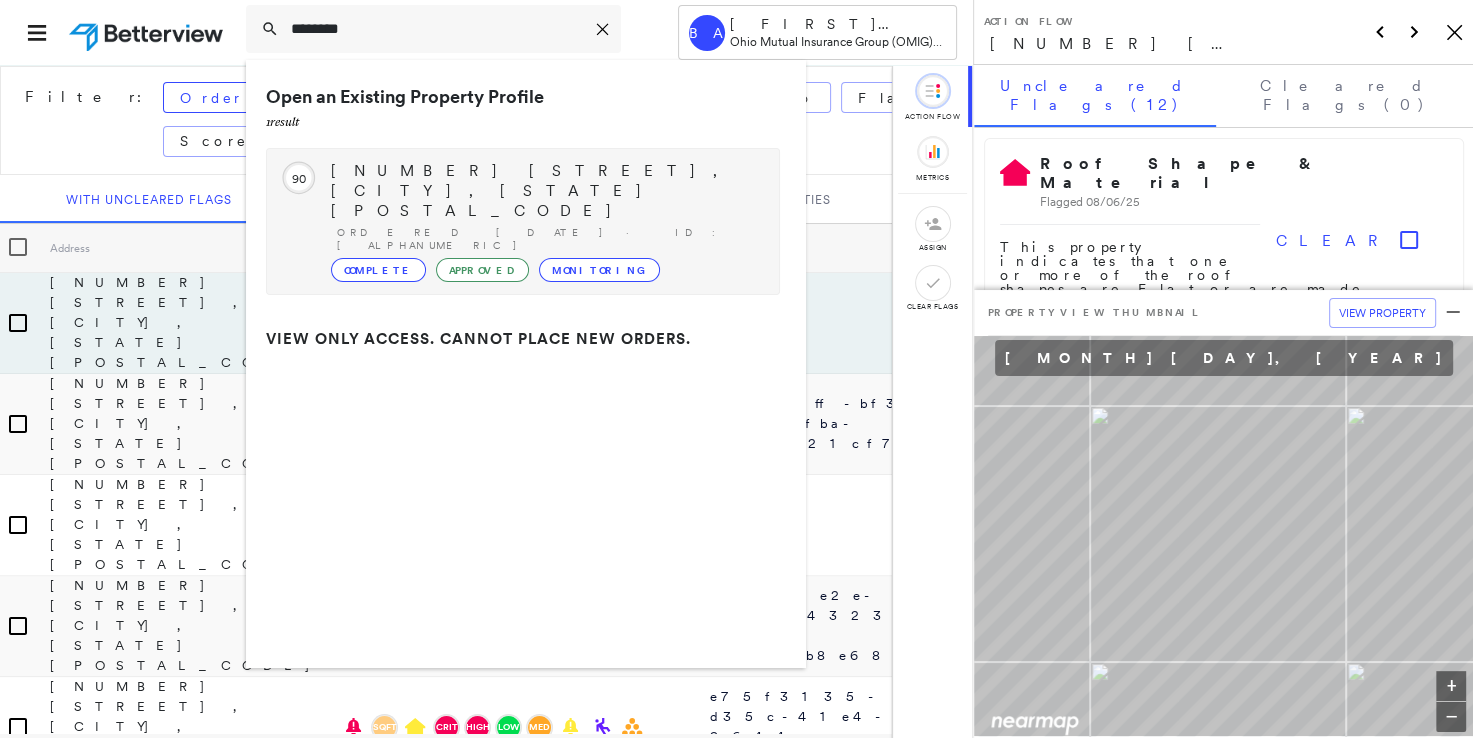 type on "********" 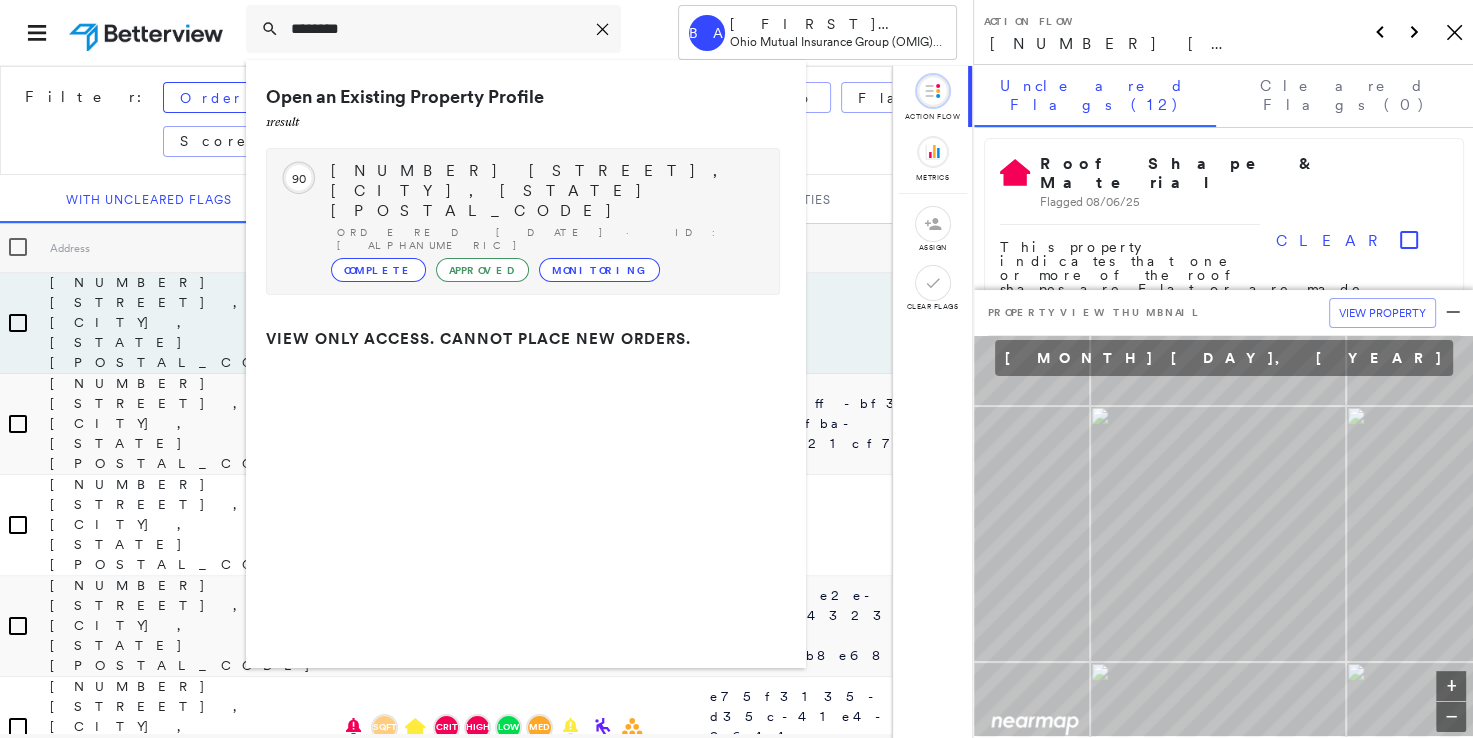 click on "[NUMBER] [STREET], [CITY], [STATE] [POSTAL_CODE]" at bounding box center [545, 191] 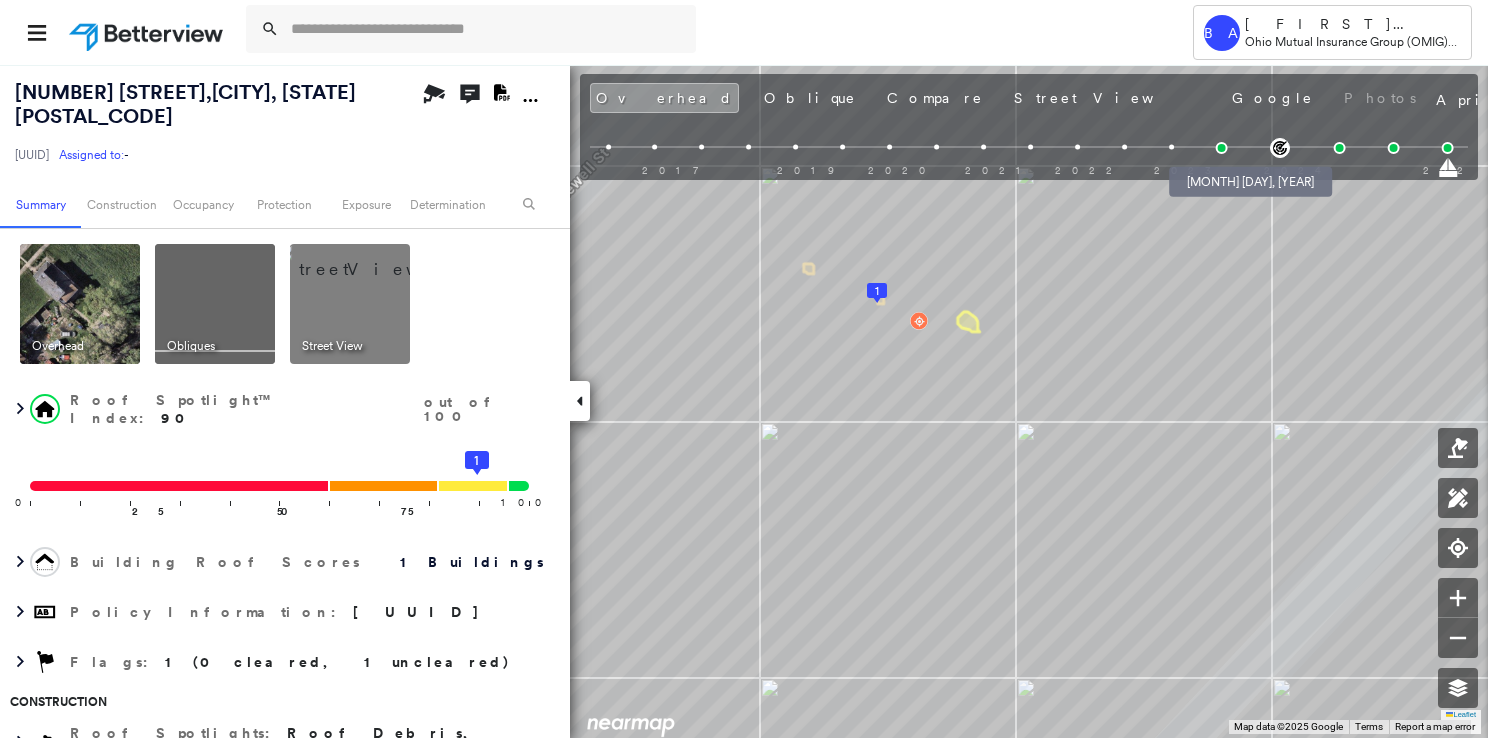 click at bounding box center [1222, 148] 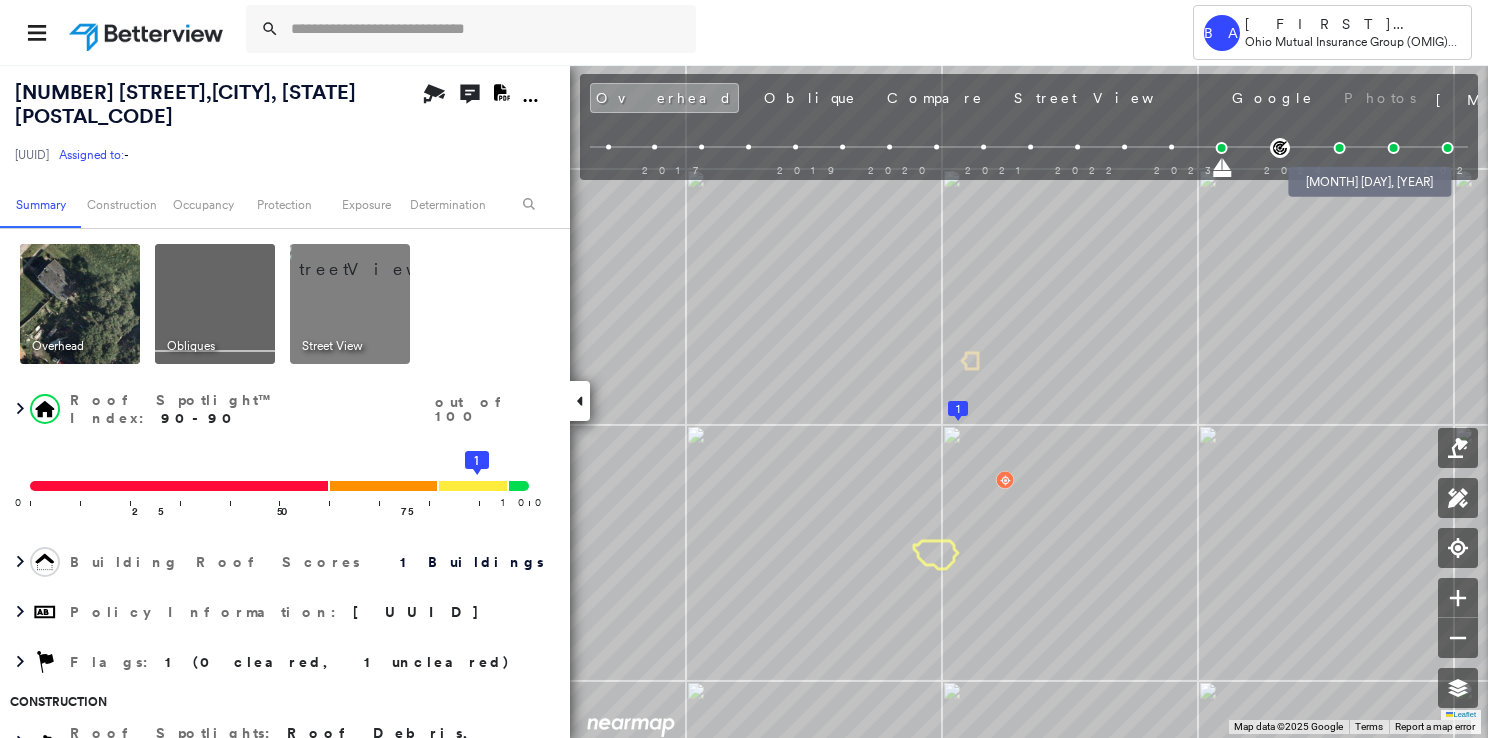 click at bounding box center (1340, 148) 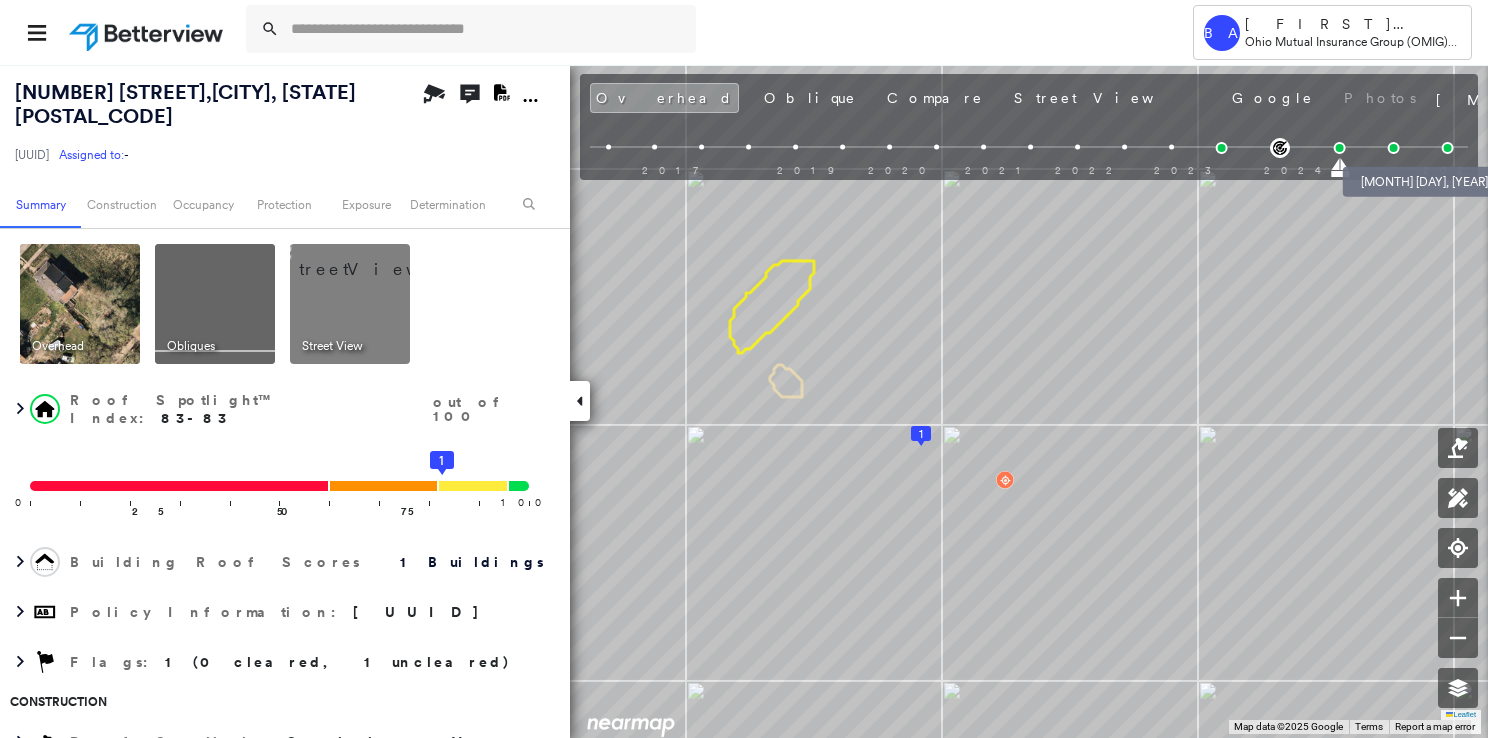 click at bounding box center (1394, 148) 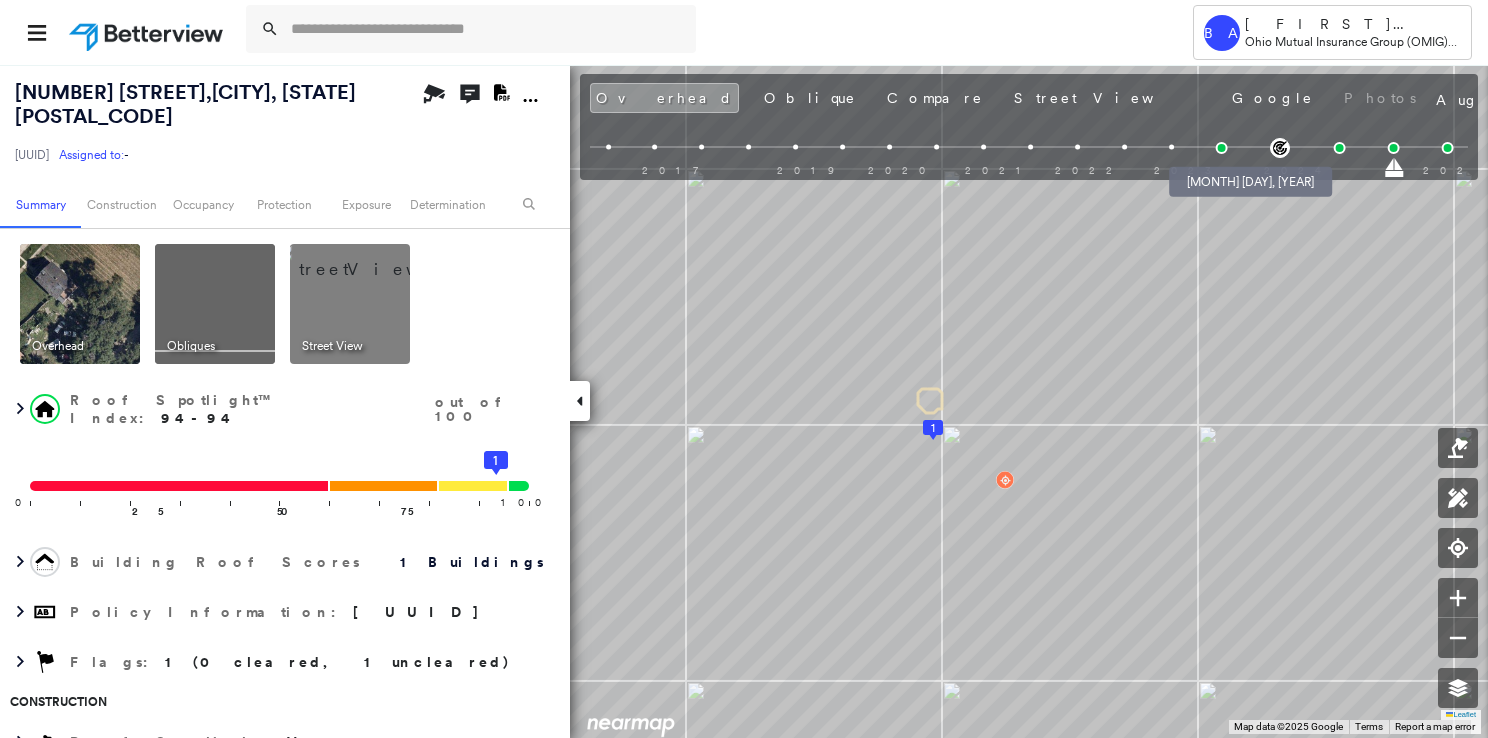 click at bounding box center [1222, 148] 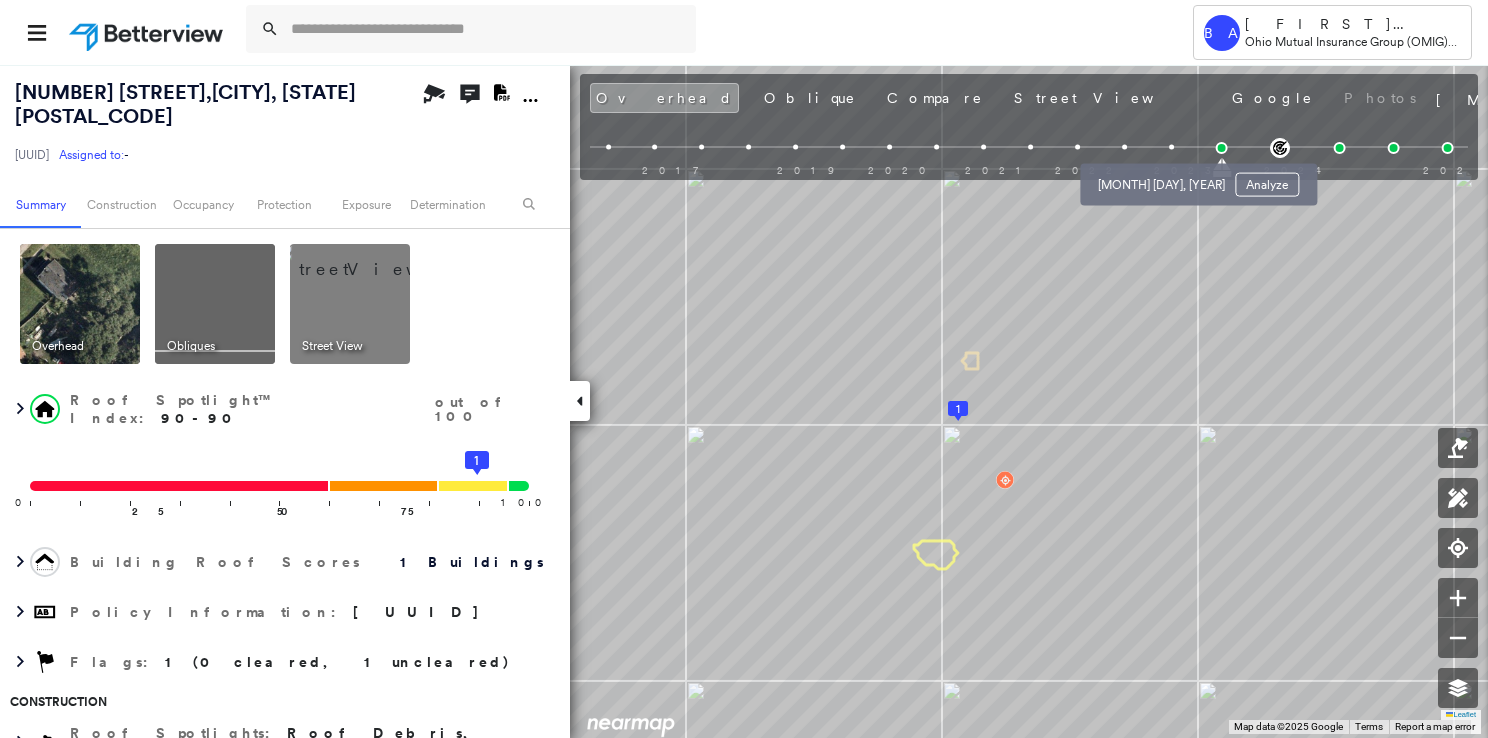 click on "[MONTH] [DAY], [YEAR] Analyze" at bounding box center (1198, 179) 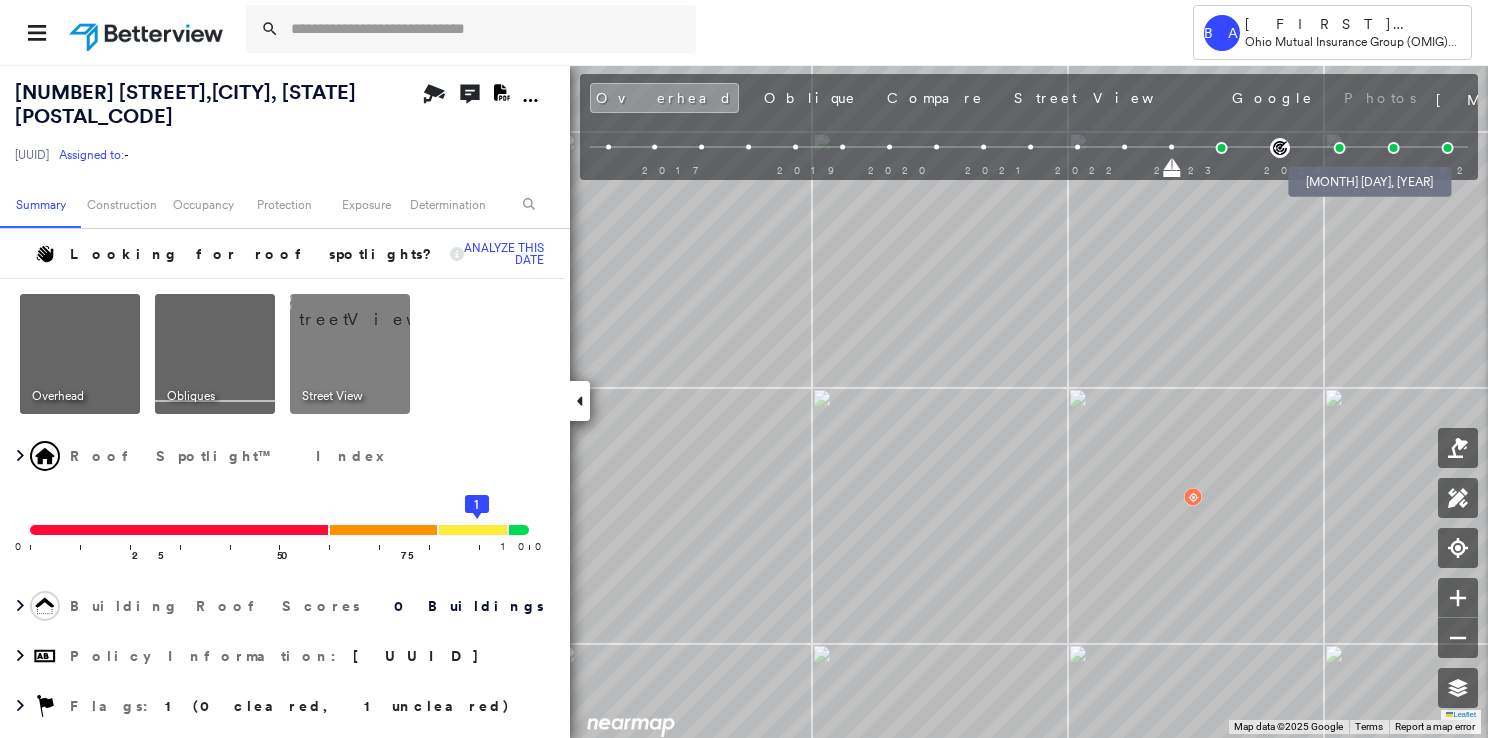 click at bounding box center (1340, 148) 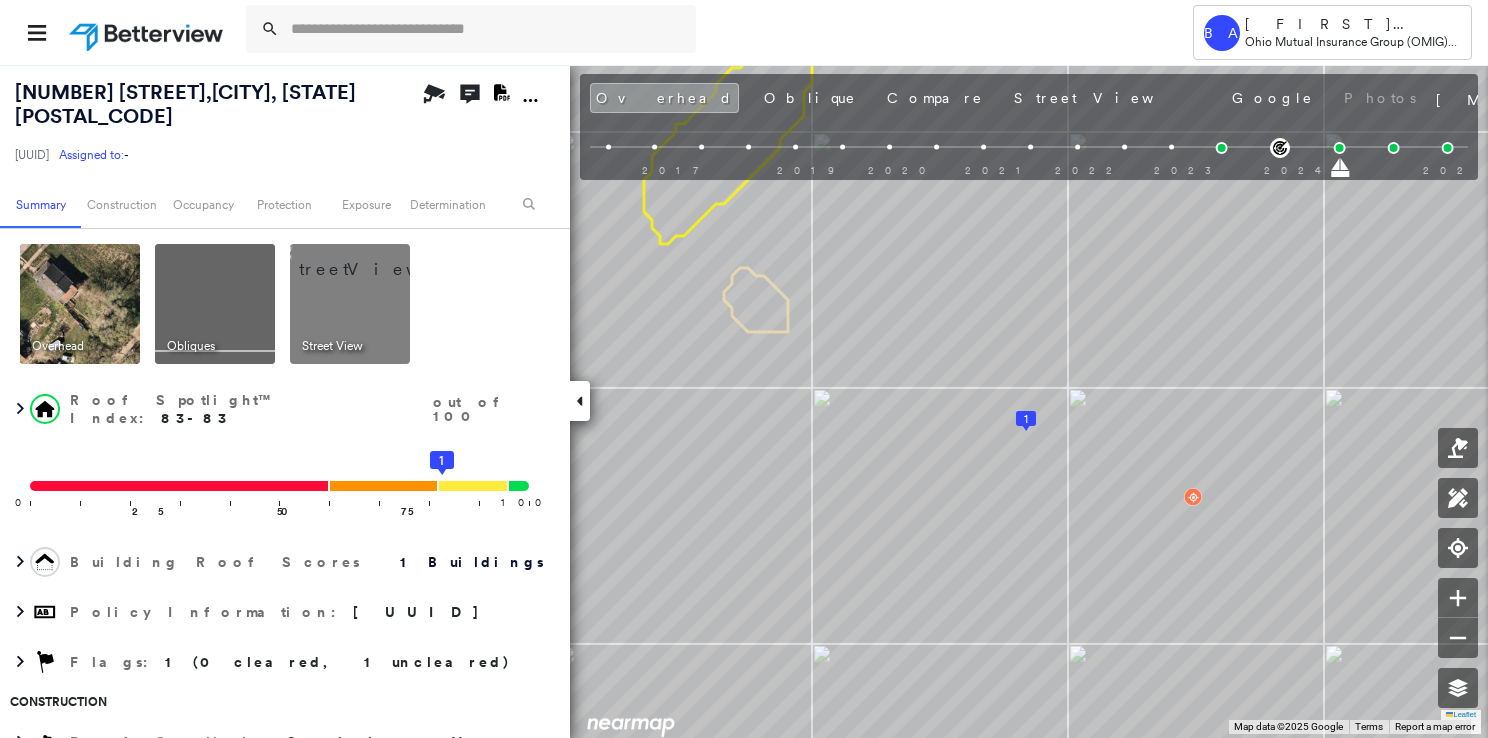 click at bounding box center (374, 259) 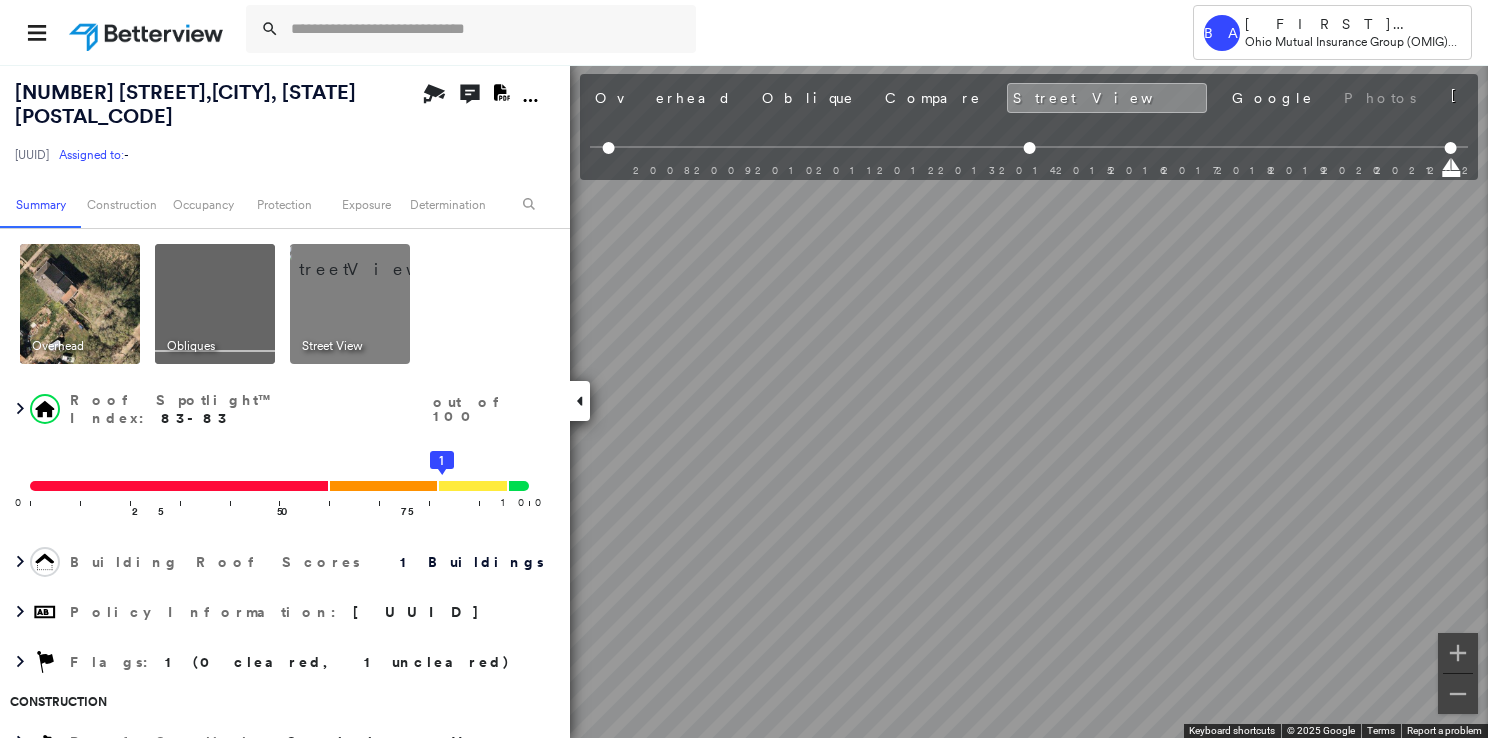 click at bounding box center [80, 304] 